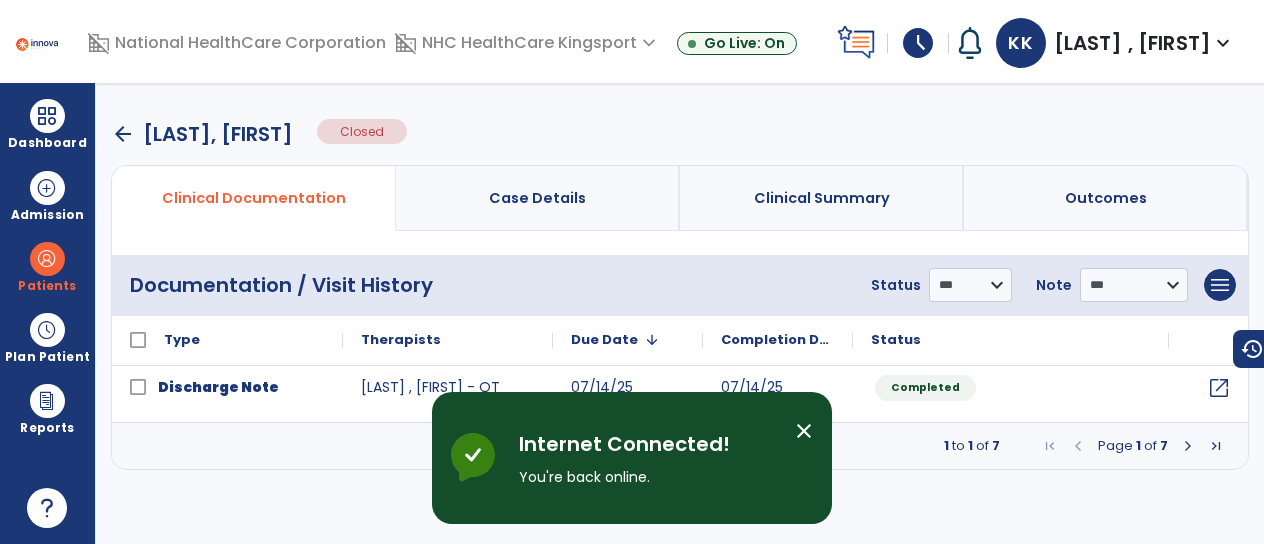 scroll, scrollTop: 0, scrollLeft: 0, axis: both 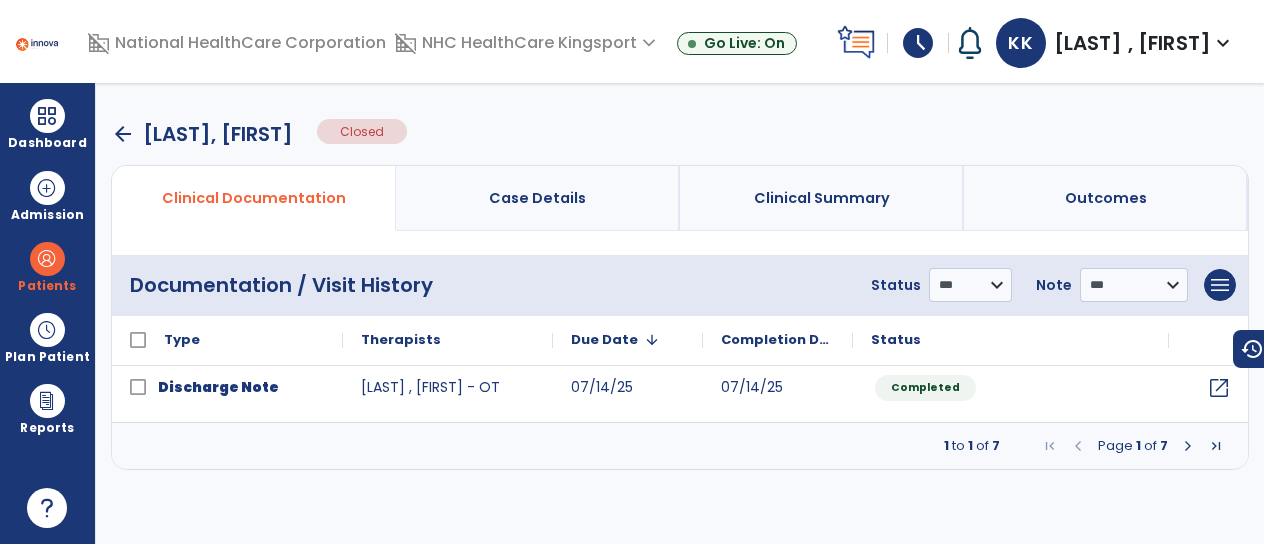 click on "arrow_back" at bounding box center [123, 134] 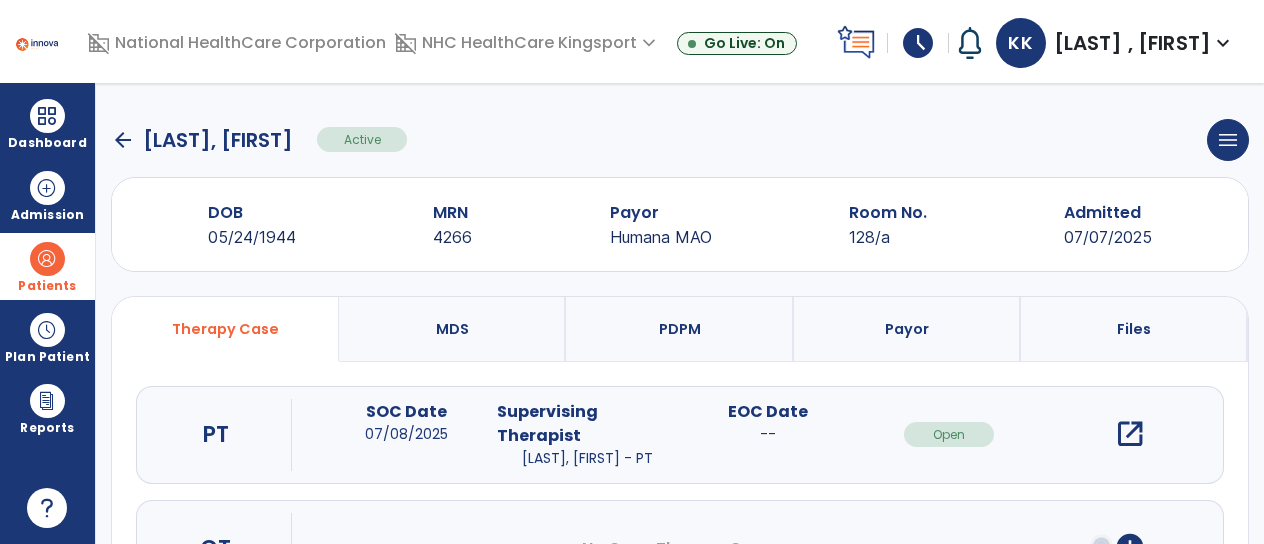click at bounding box center (47, 259) 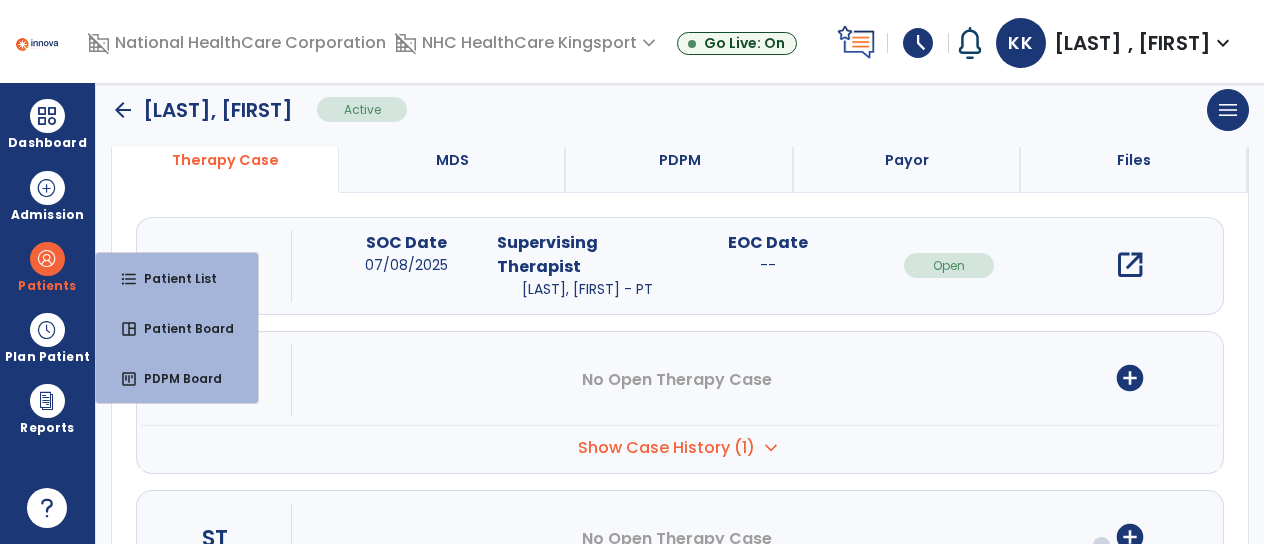 scroll, scrollTop: 0, scrollLeft: 0, axis: both 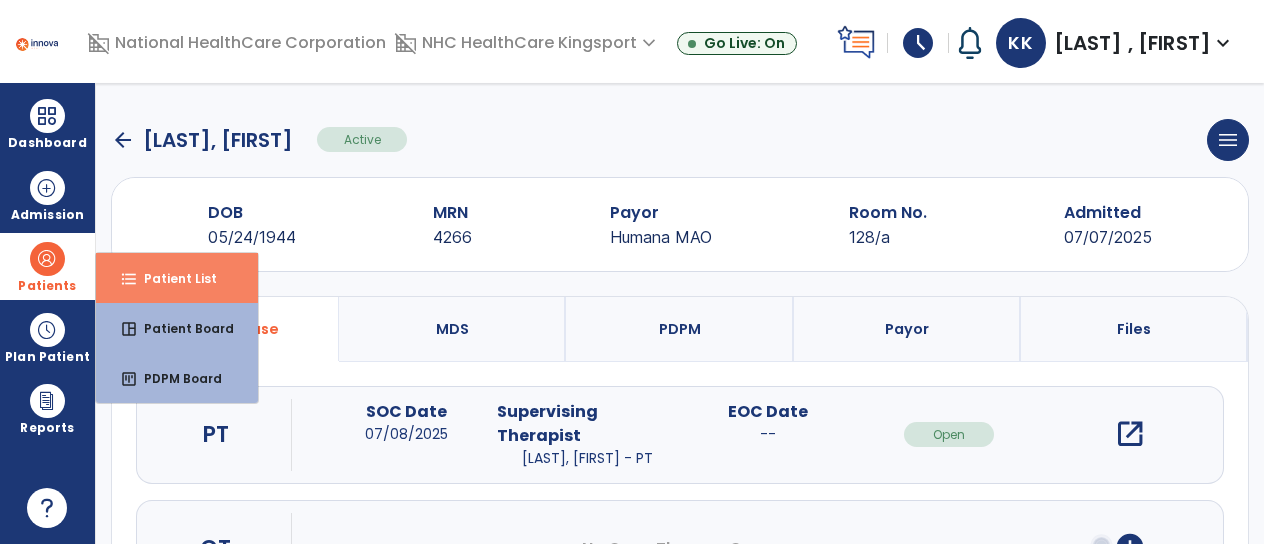 click on "format_list_bulleted  Patient List" at bounding box center [177, 278] 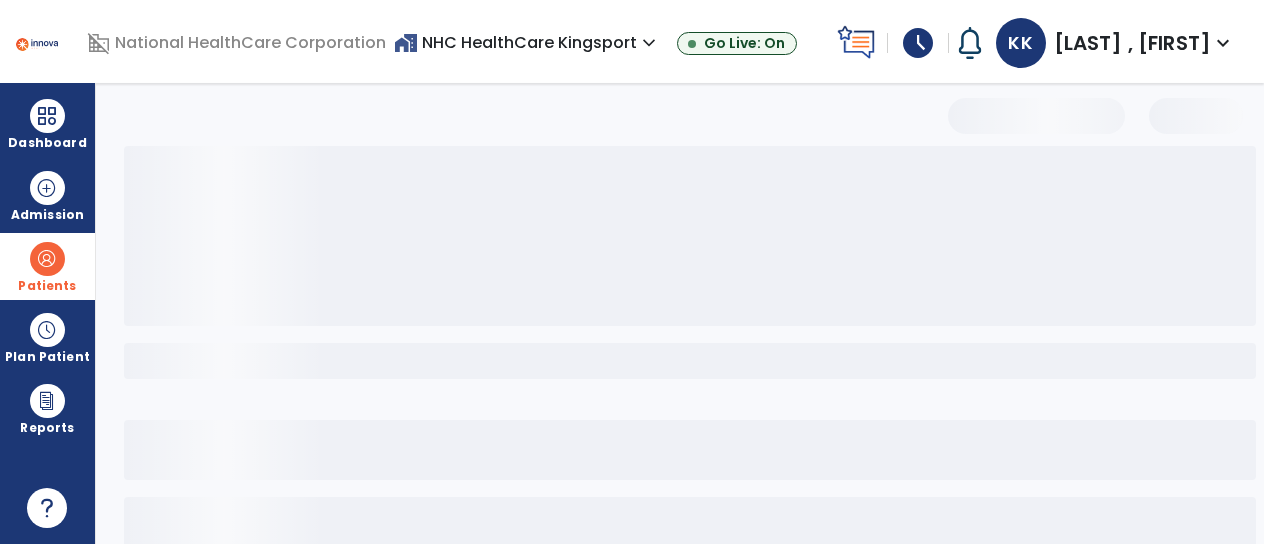 select on "***" 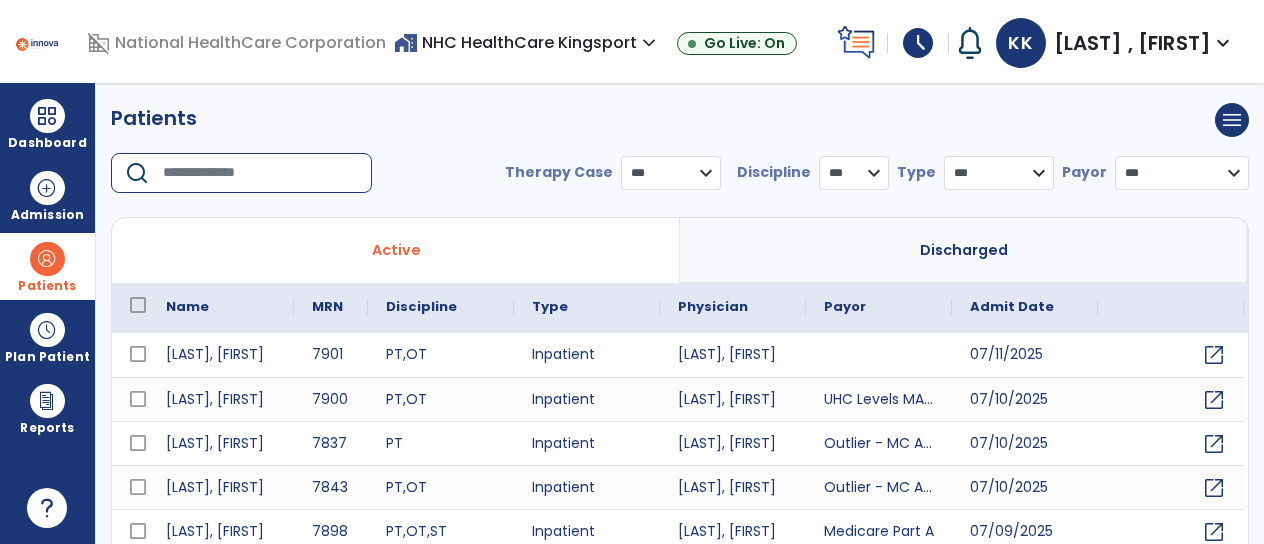 click at bounding box center (260, 173) 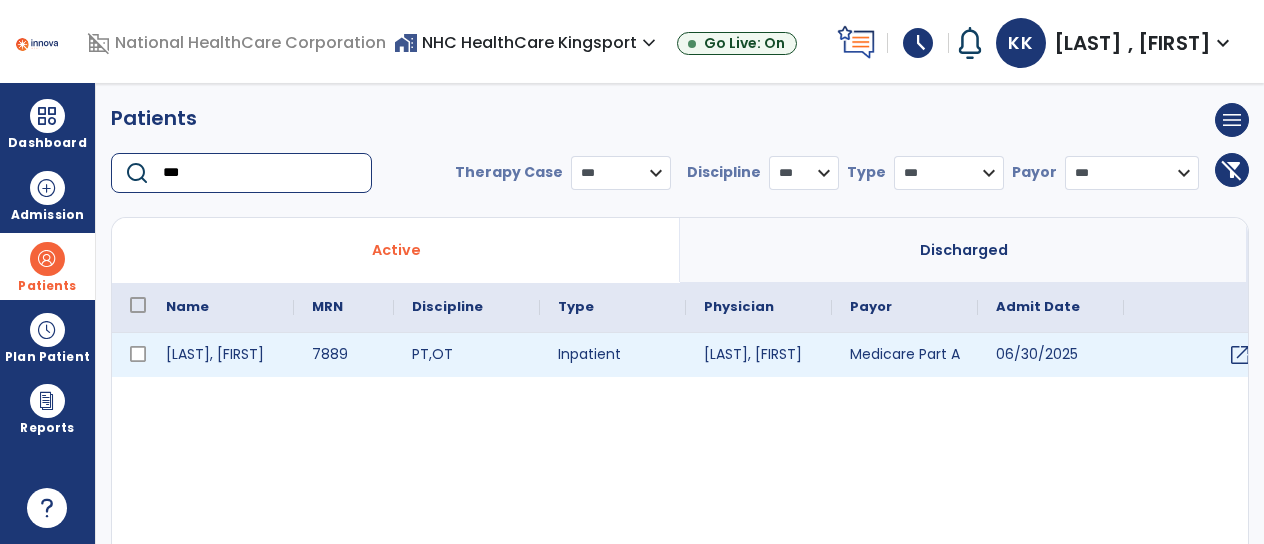 type on "***" 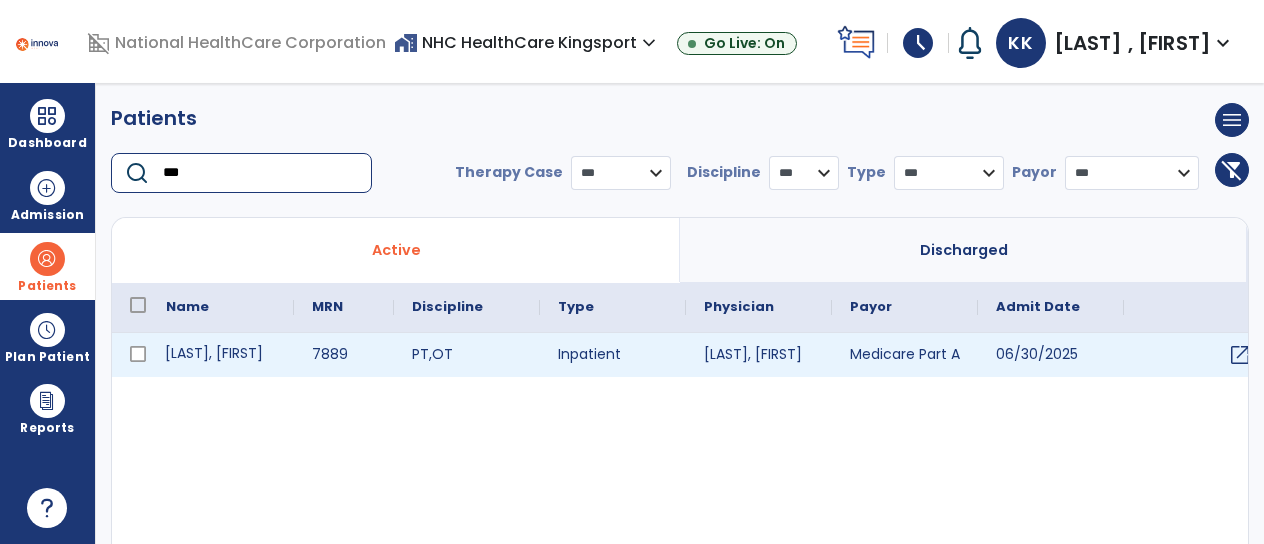 click on "[LAST], [FIRST]" at bounding box center (221, 355) 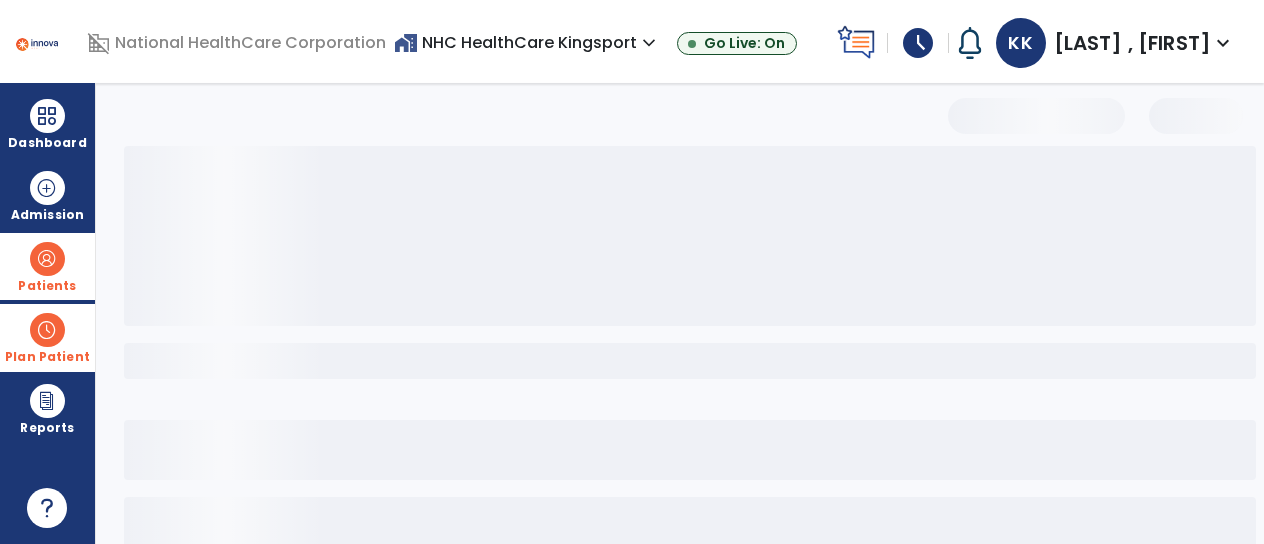 click on "Plan Patient" at bounding box center [47, 266] 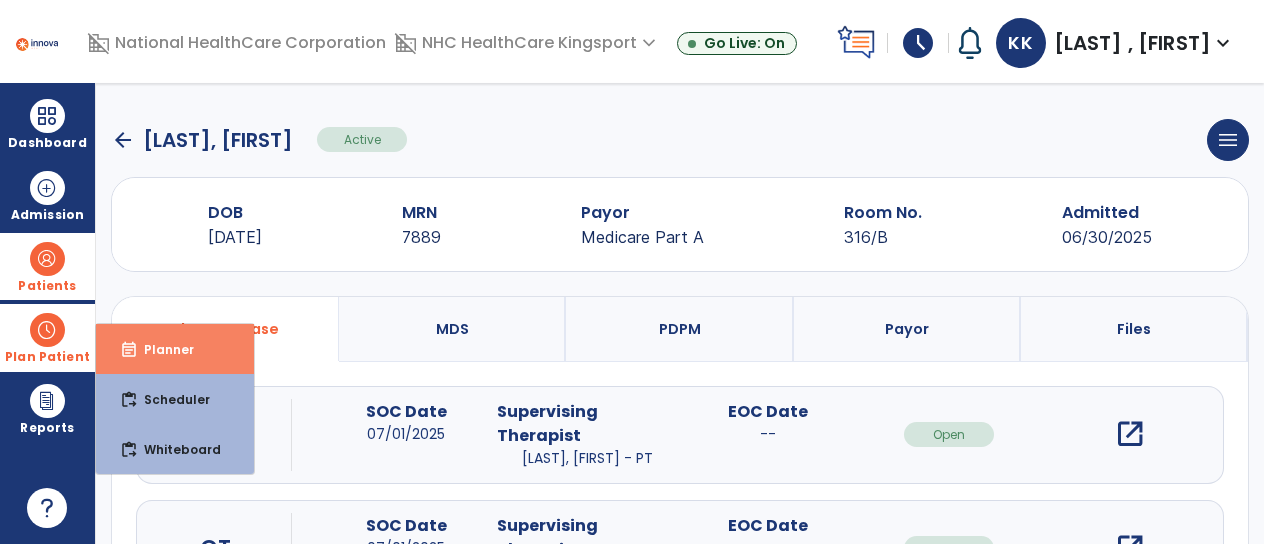 click on "Planner" at bounding box center (161, 349) 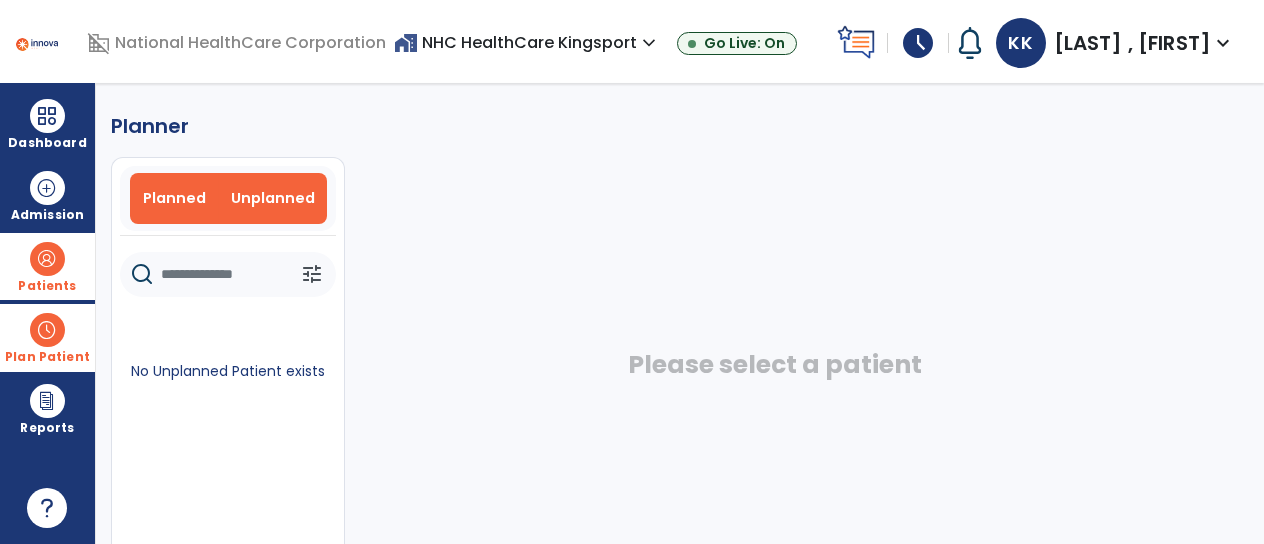 click on "Planned" at bounding box center (174, 198) 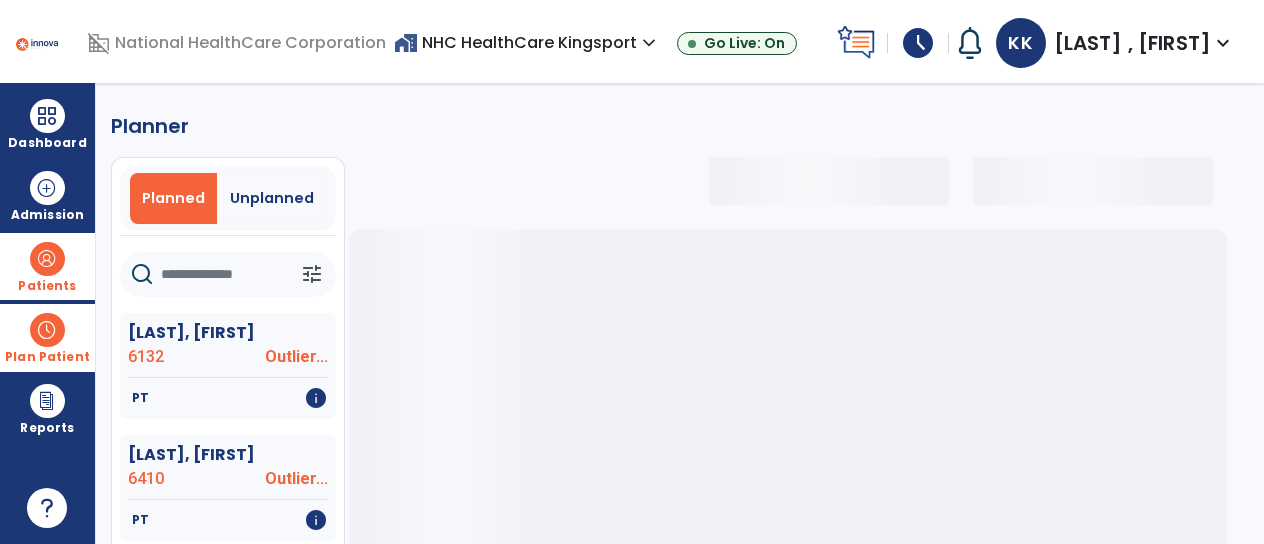 select on "***" 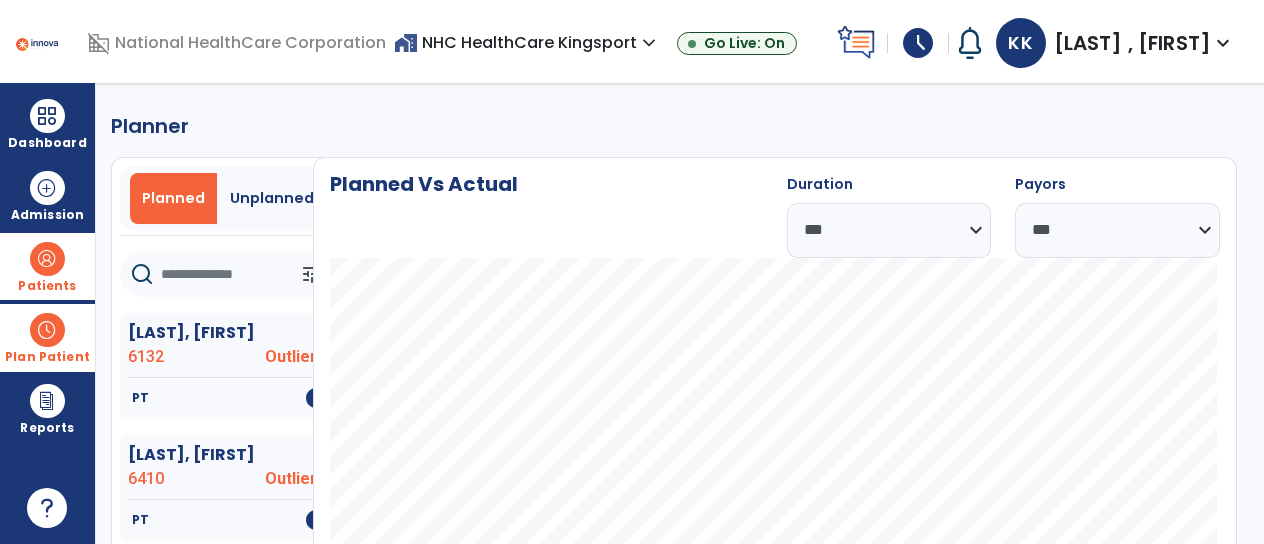 scroll, scrollTop: 69, scrollLeft: 0, axis: vertical 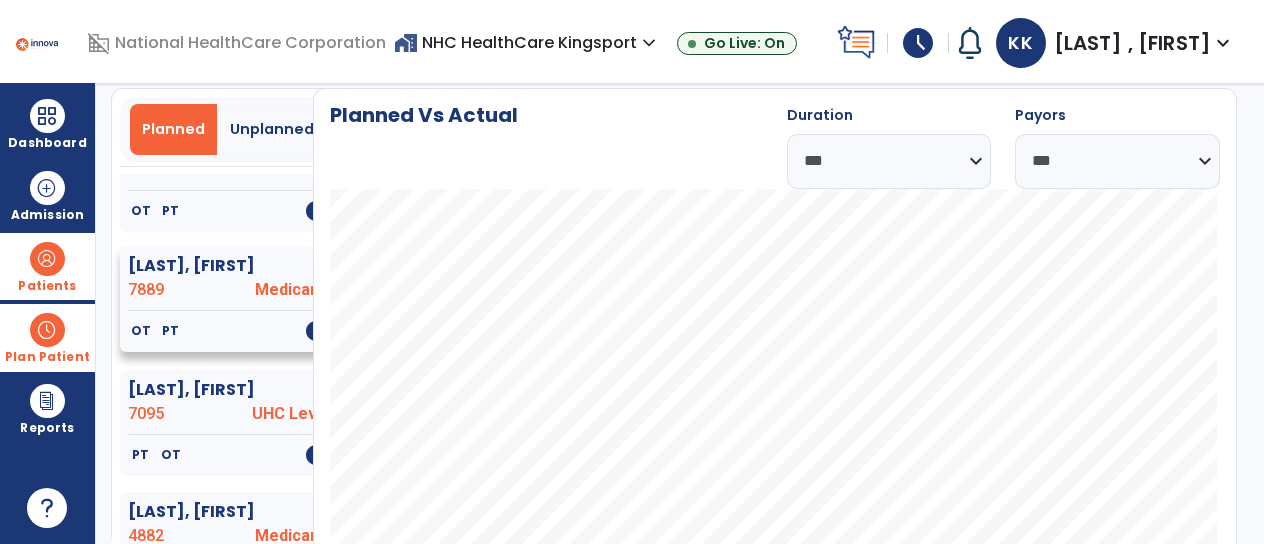 click on "7889" 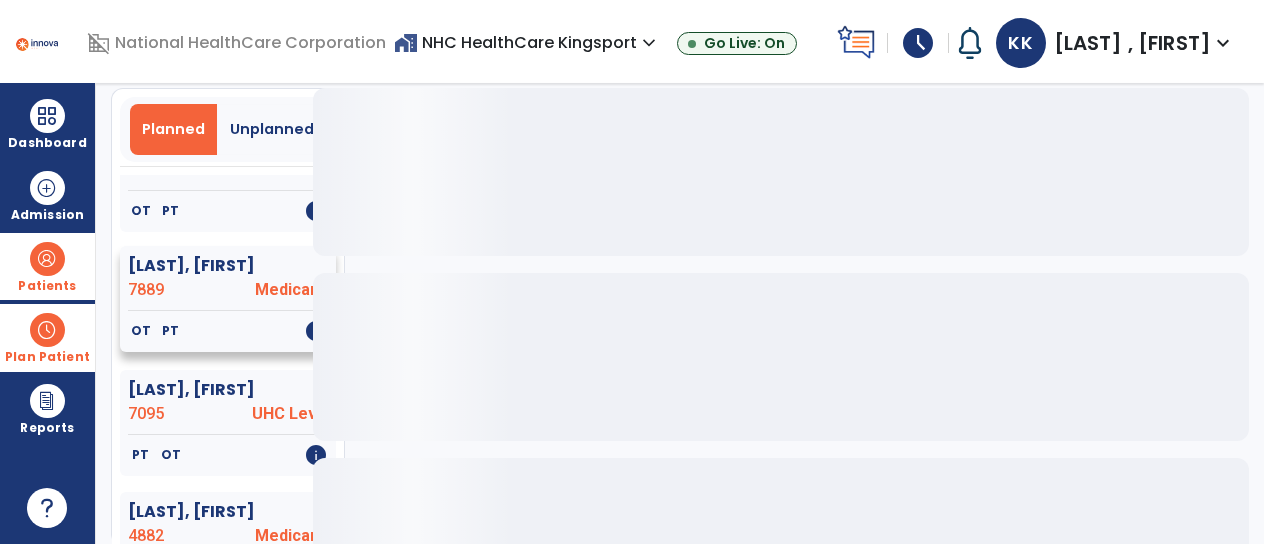 click on "[LAST], [FIRST]" 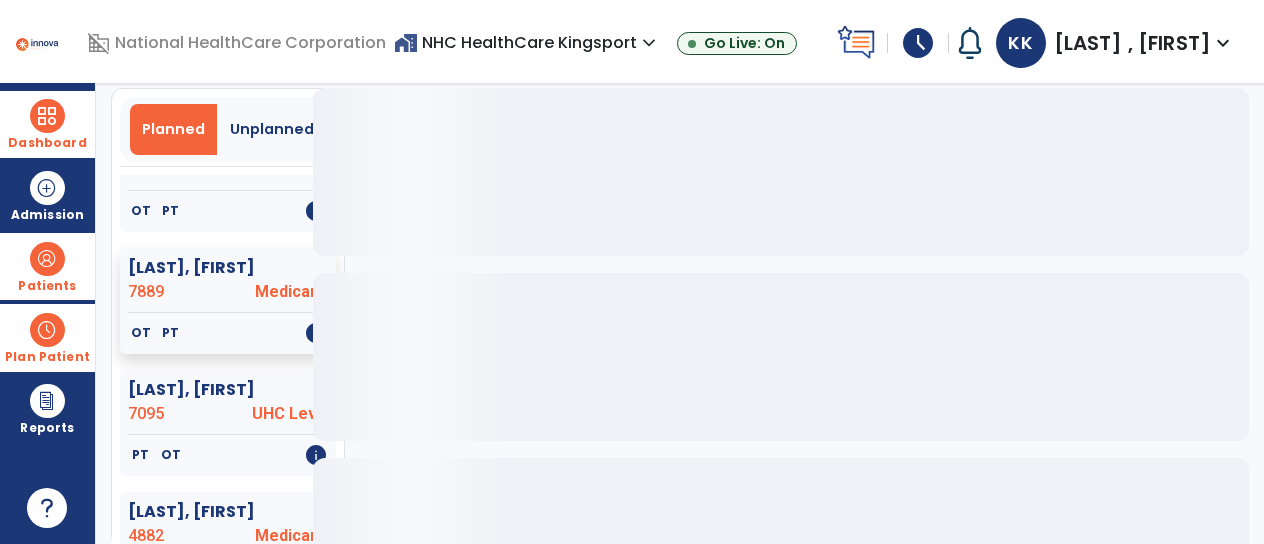 click on "Dashboard" at bounding box center [47, 143] 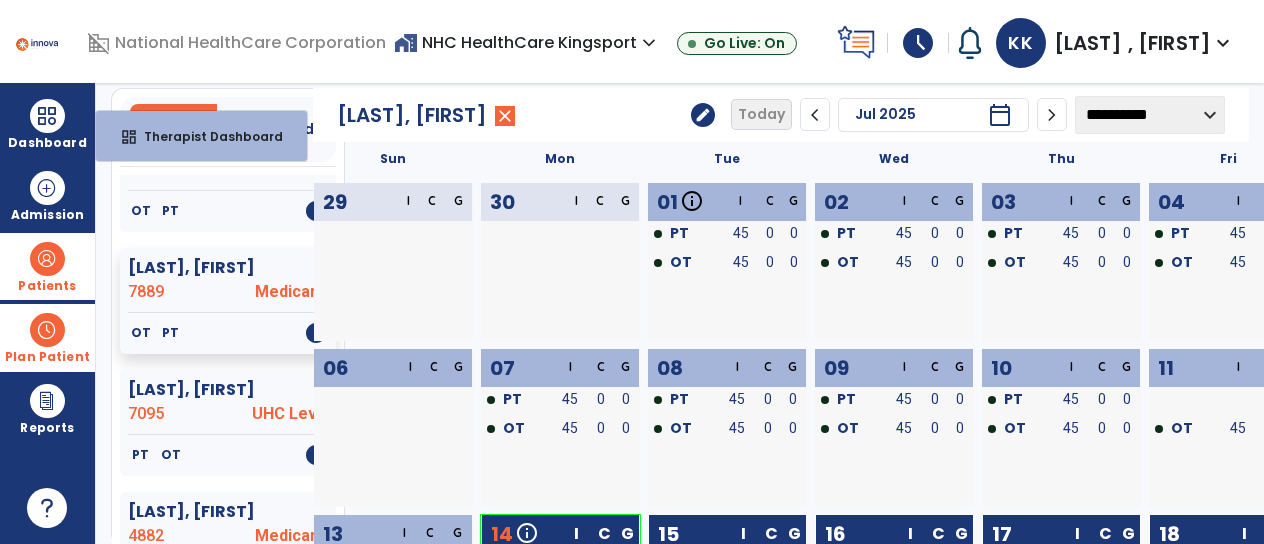click at bounding box center (47, 259) 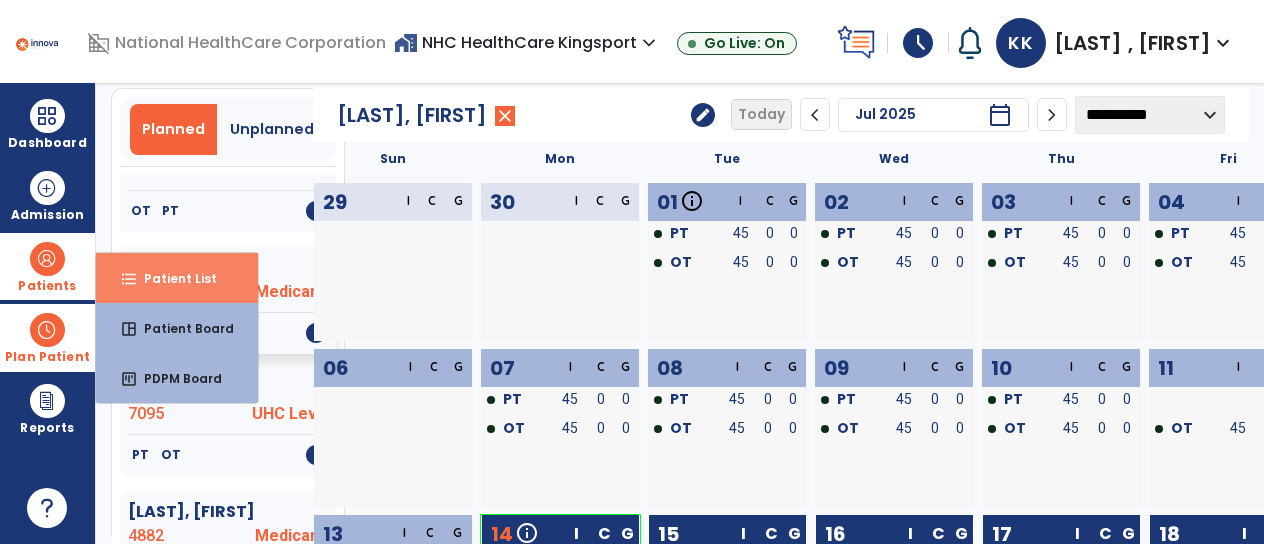 click on "format_list_bulleted  Patient List" at bounding box center (177, 278) 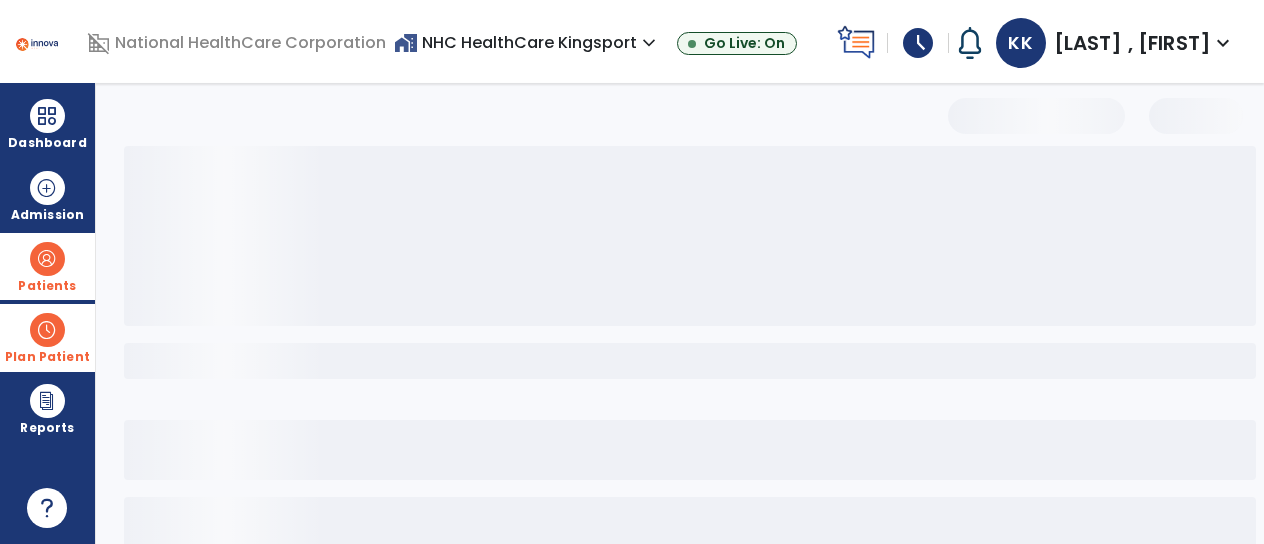 scroll, scrollTop: 0, scrollLeft: 0, axis: both 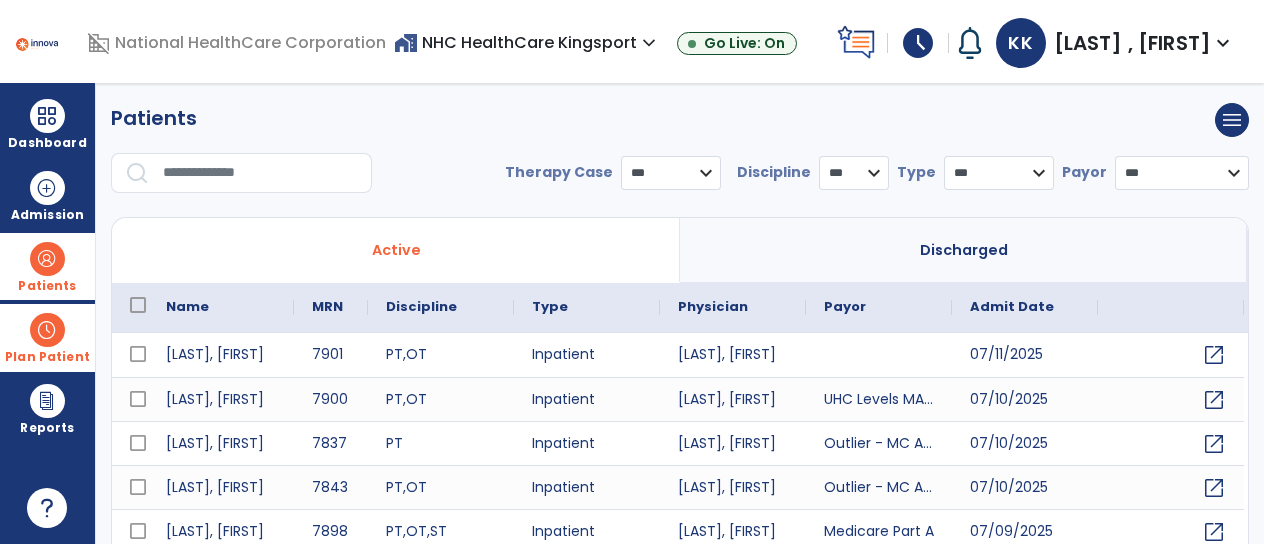 click at bounding box center [260, 173] 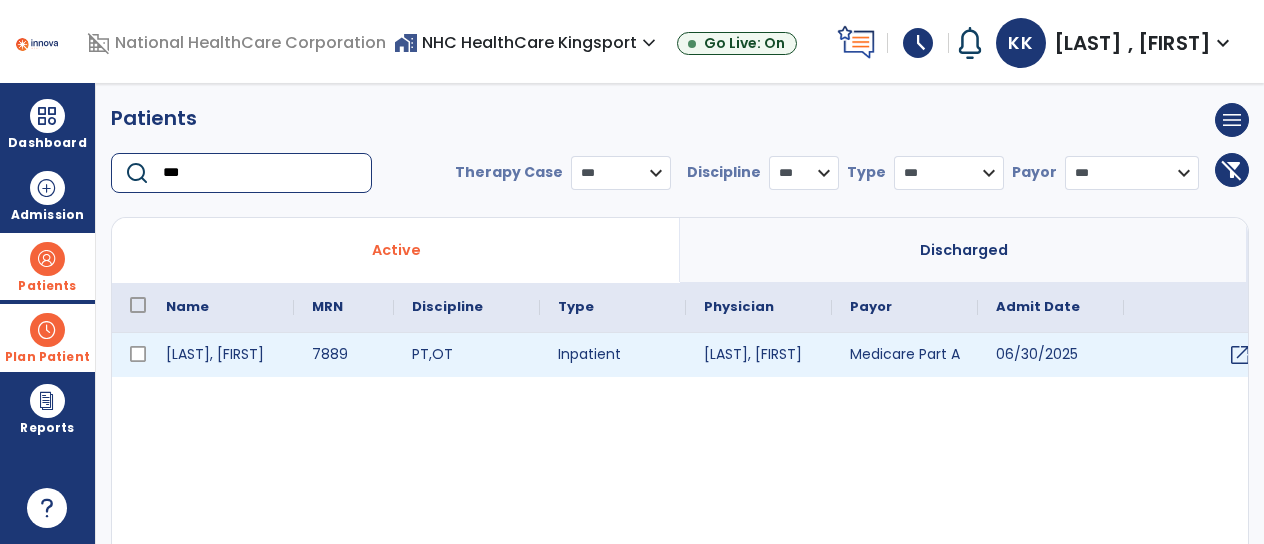 type on "***" 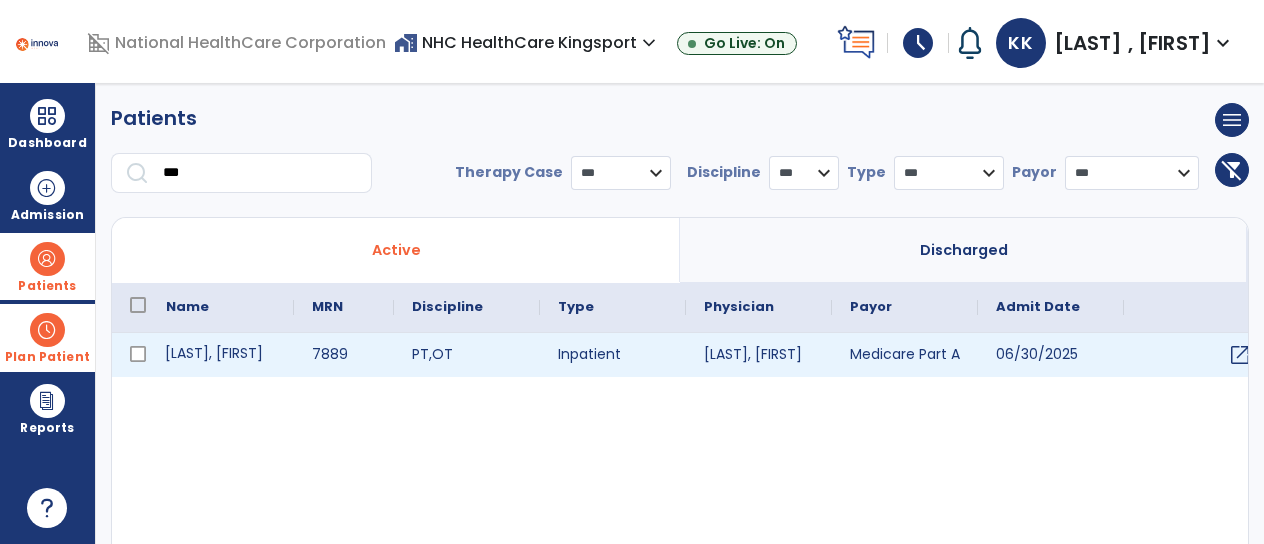 click on "[LAST], [FIRST]" at bounding box center (221, 355) 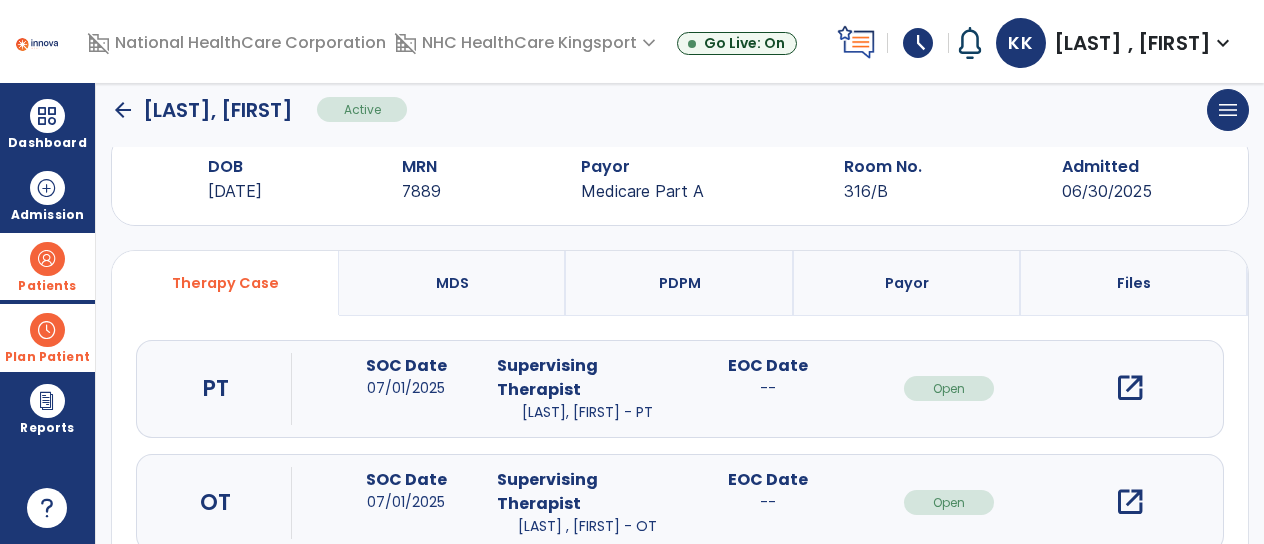 scroll, scrollTop: 73, scrollLeft: 0, axis: vertical 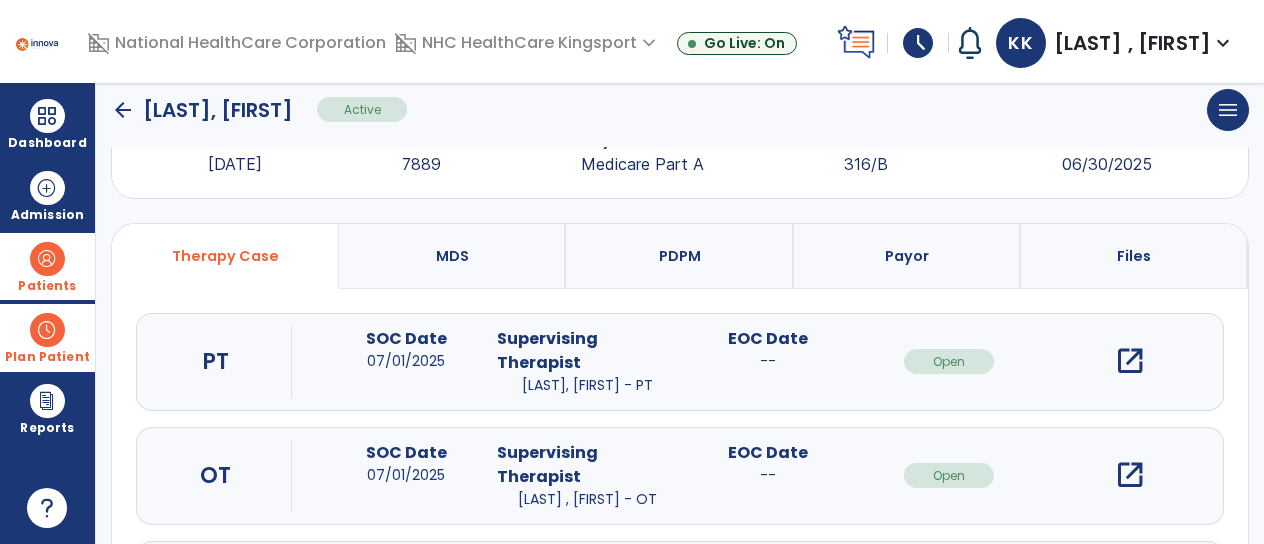 click on "open_in_new" at bounding box center (1130, 361) 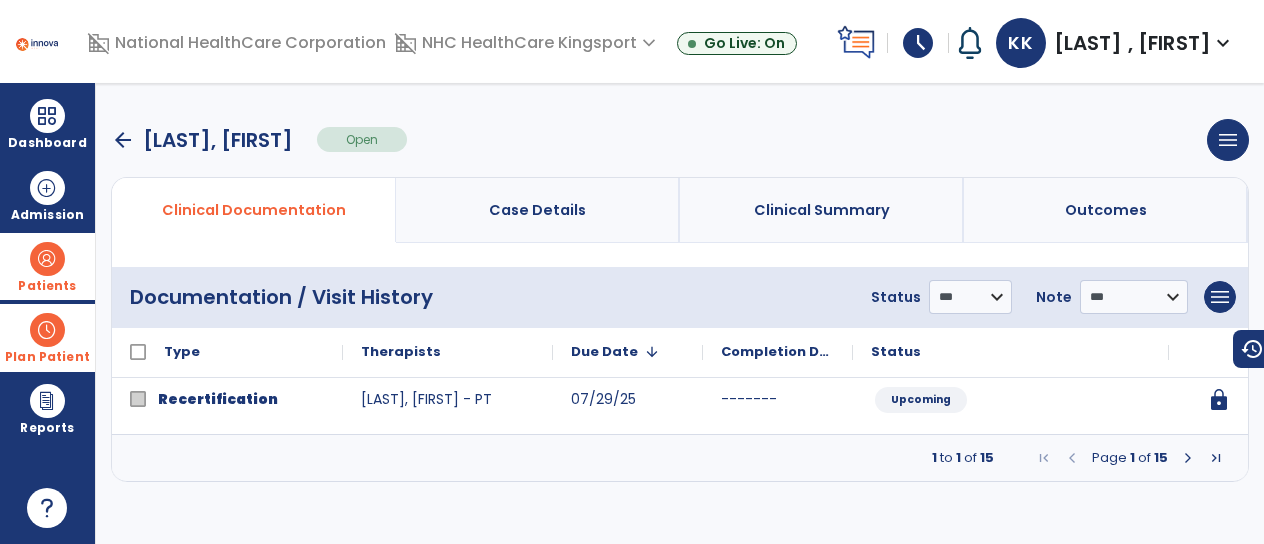 scroll, scrollTop: 0, scrollLeft: 0, axis: both 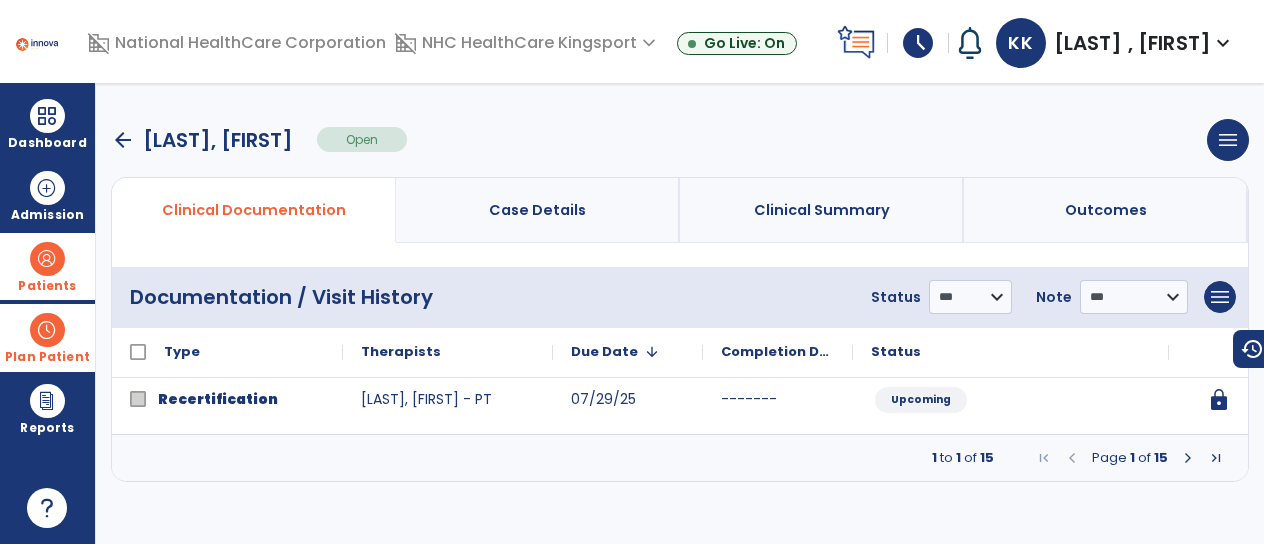 click at bounding box center (1188, 458) 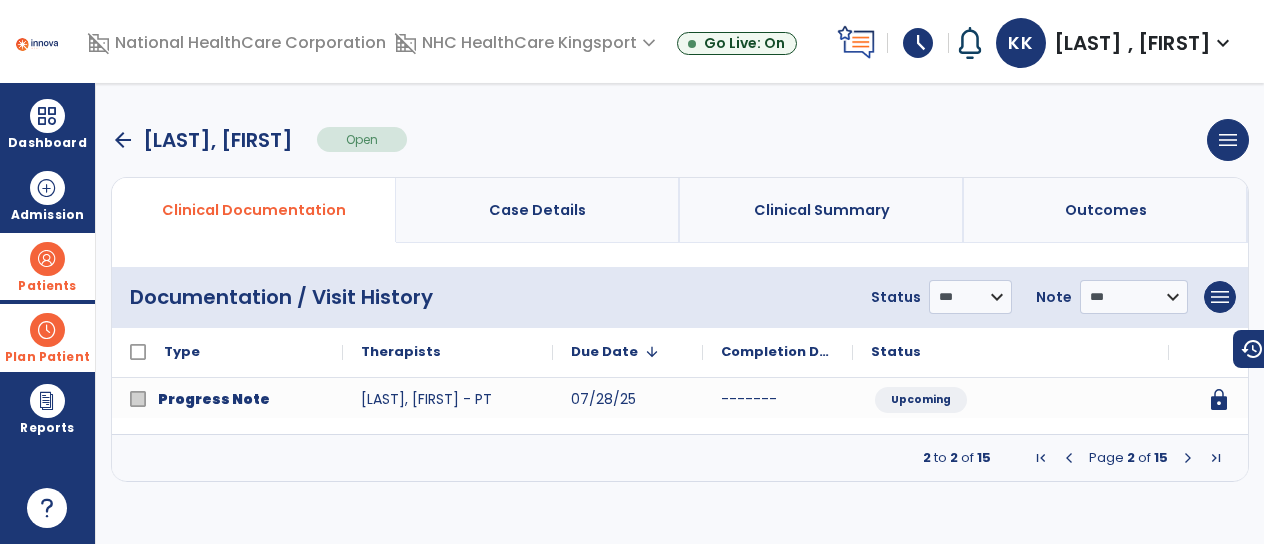 click at bounding box center [1188, 458] 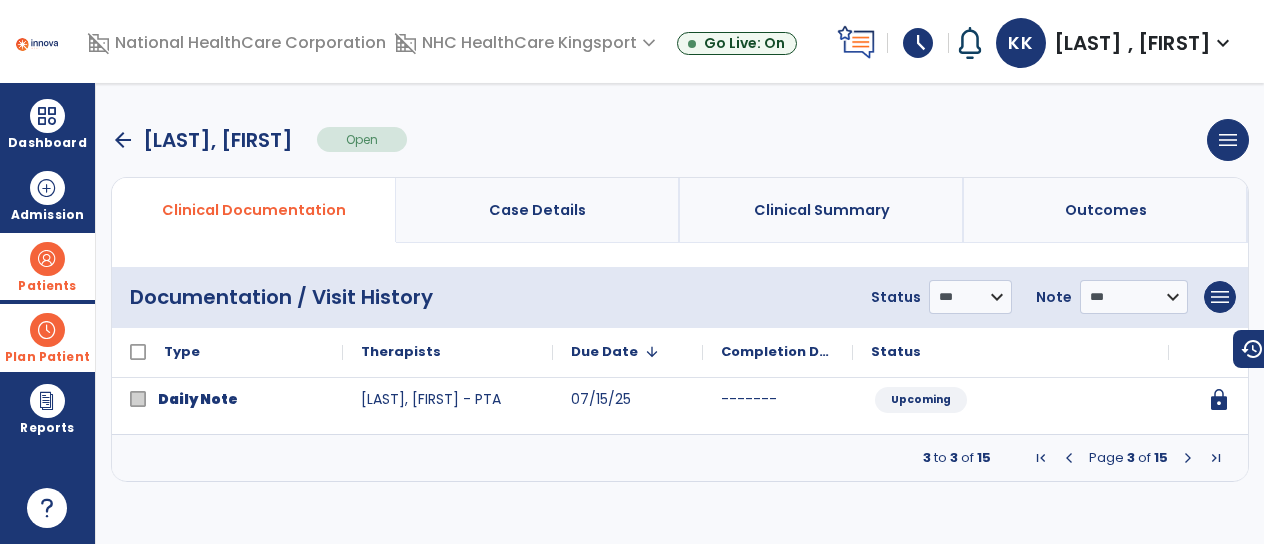 click at bounding box center (1188, 458) 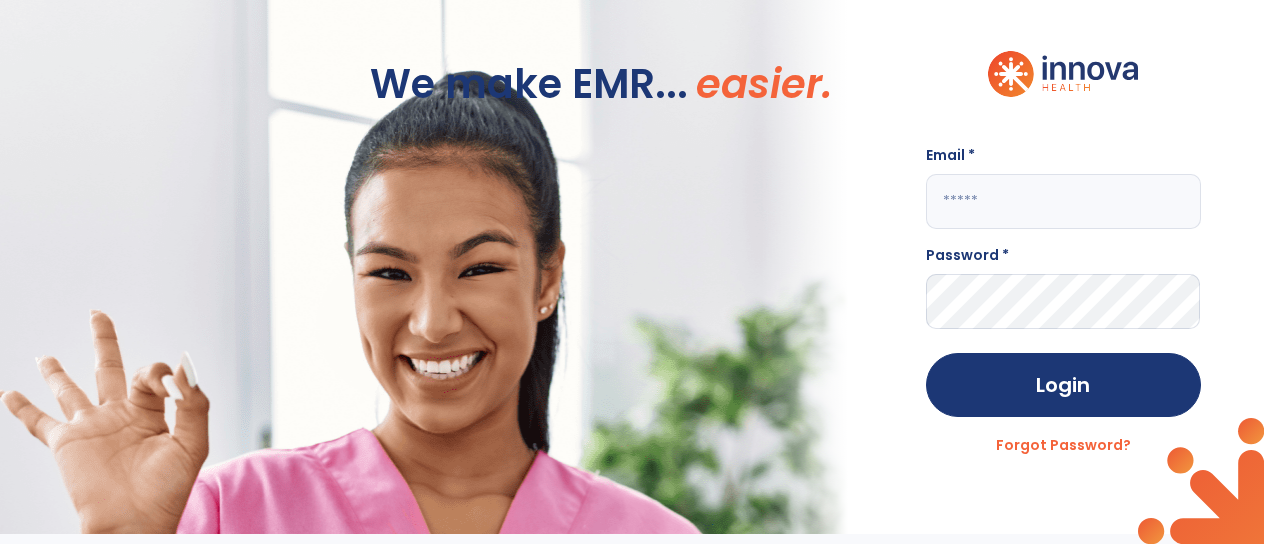 type on "**********" 